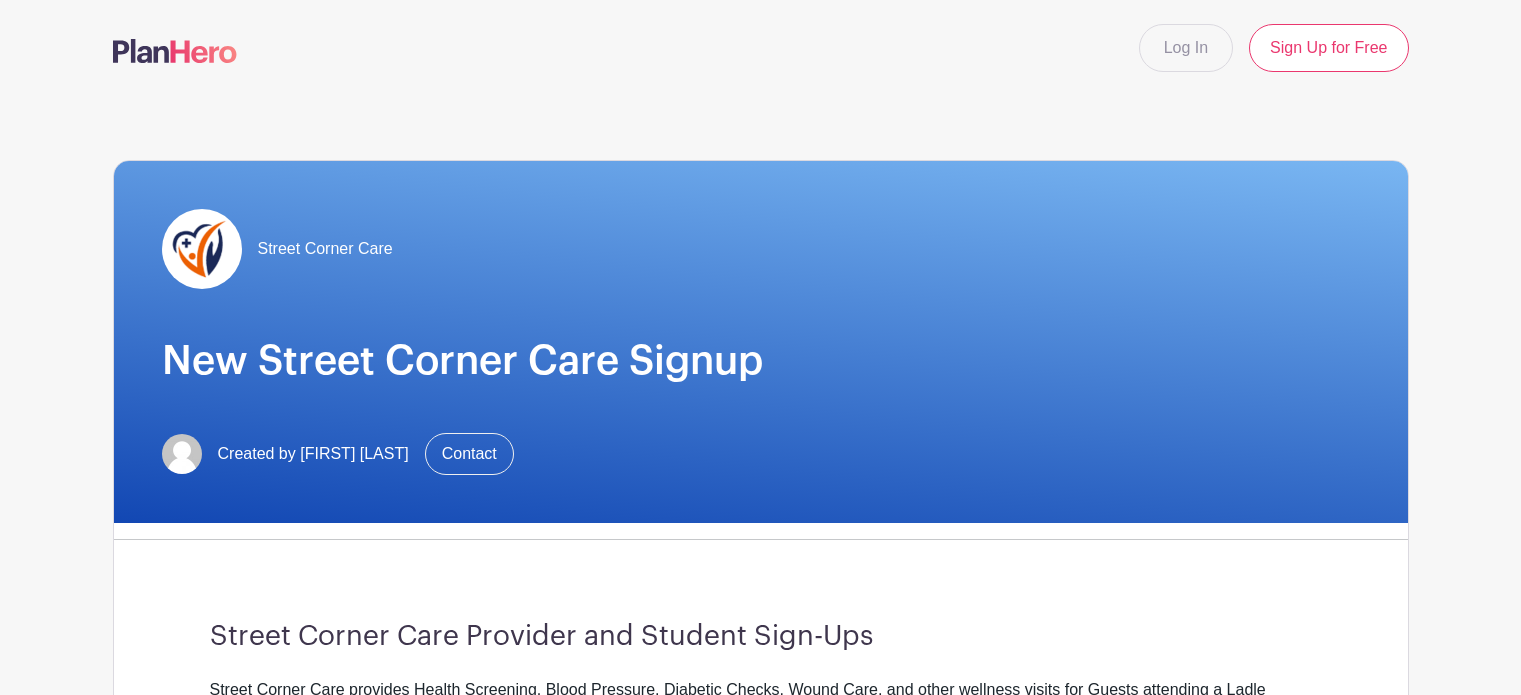 scroll, scrollTop: 0, scrollLeft: 0, axis: both 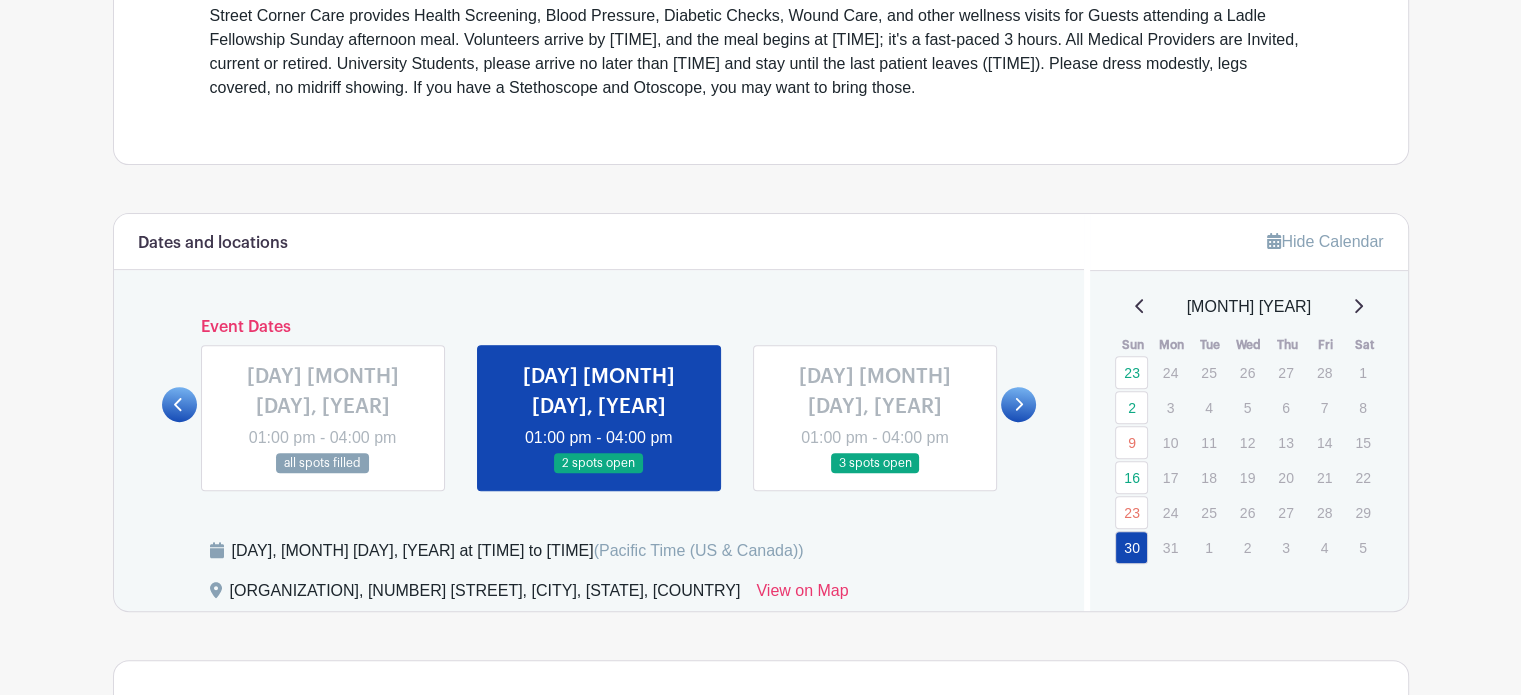 click at bounding box center (1358, 306) 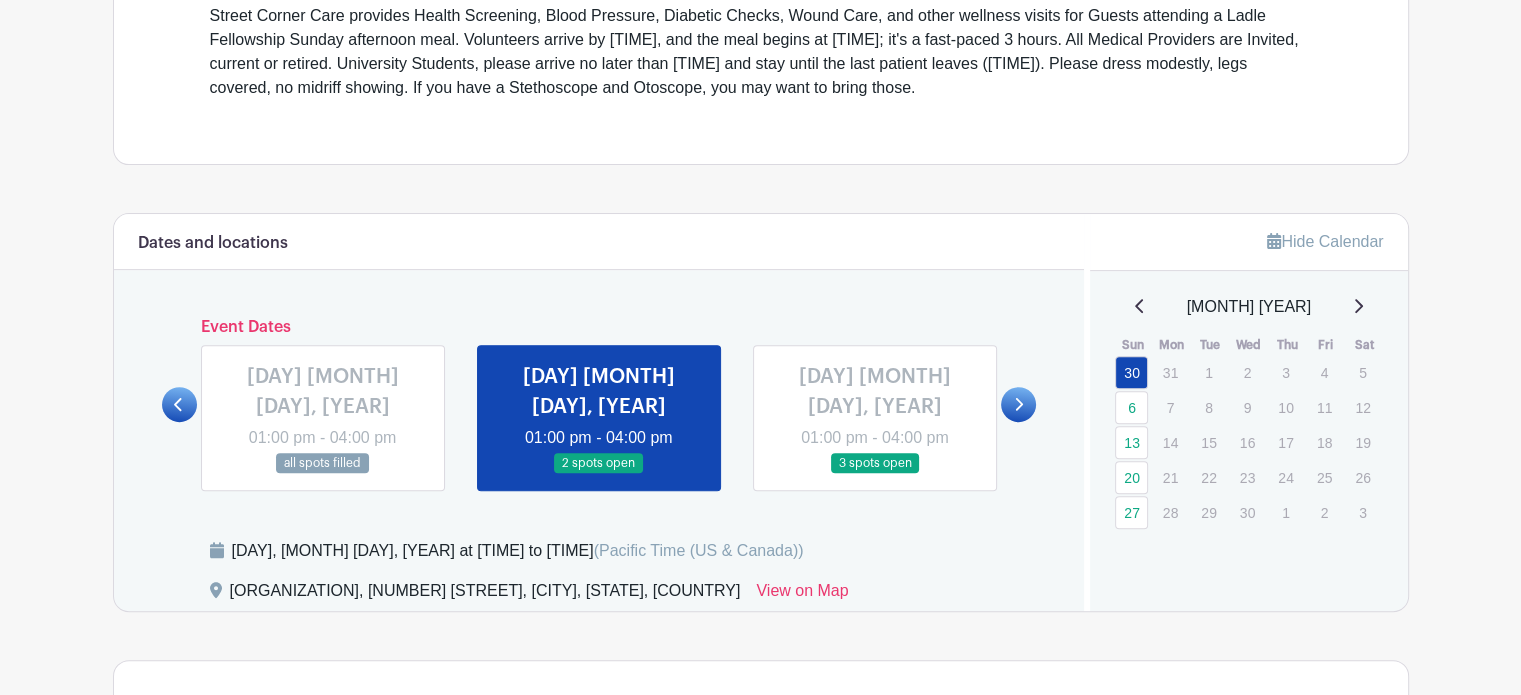 click at bounding box center (1359, 306) 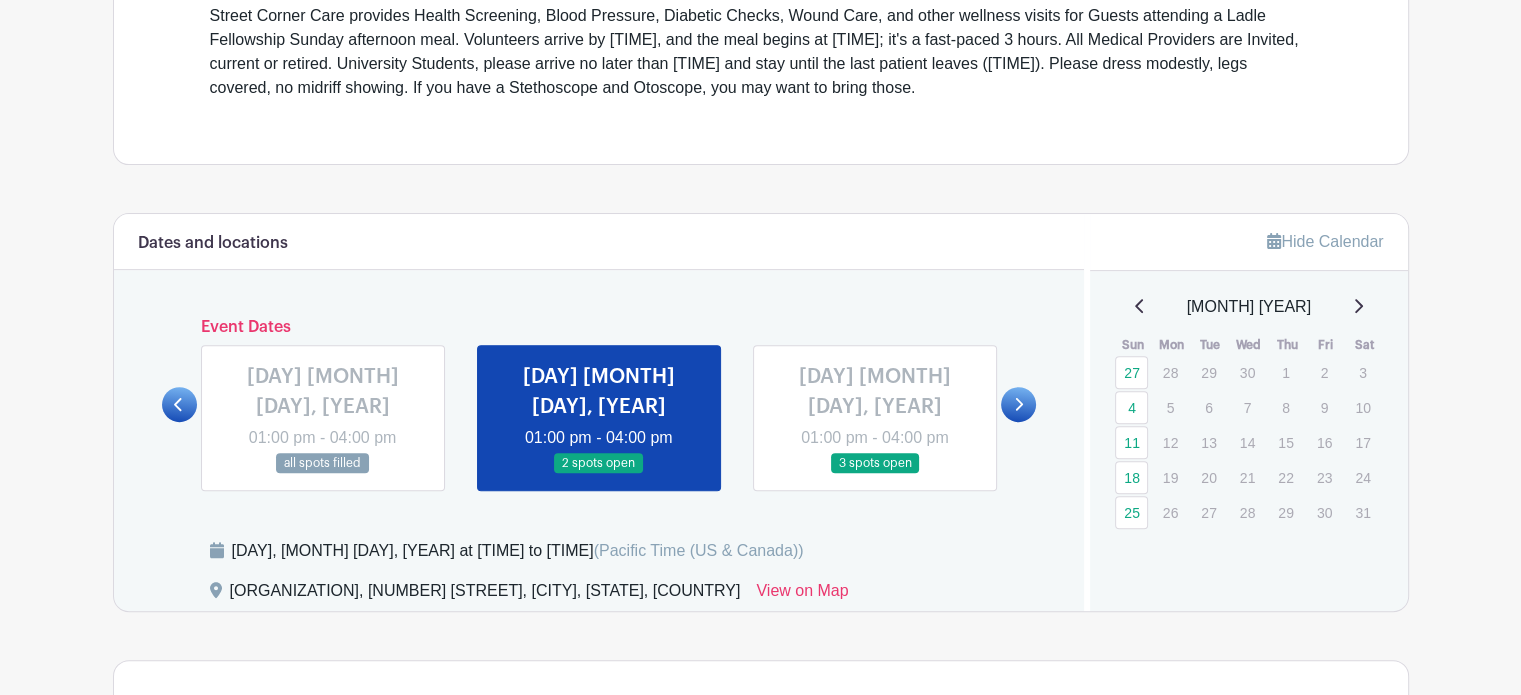click at bounding box center (1359, 306) 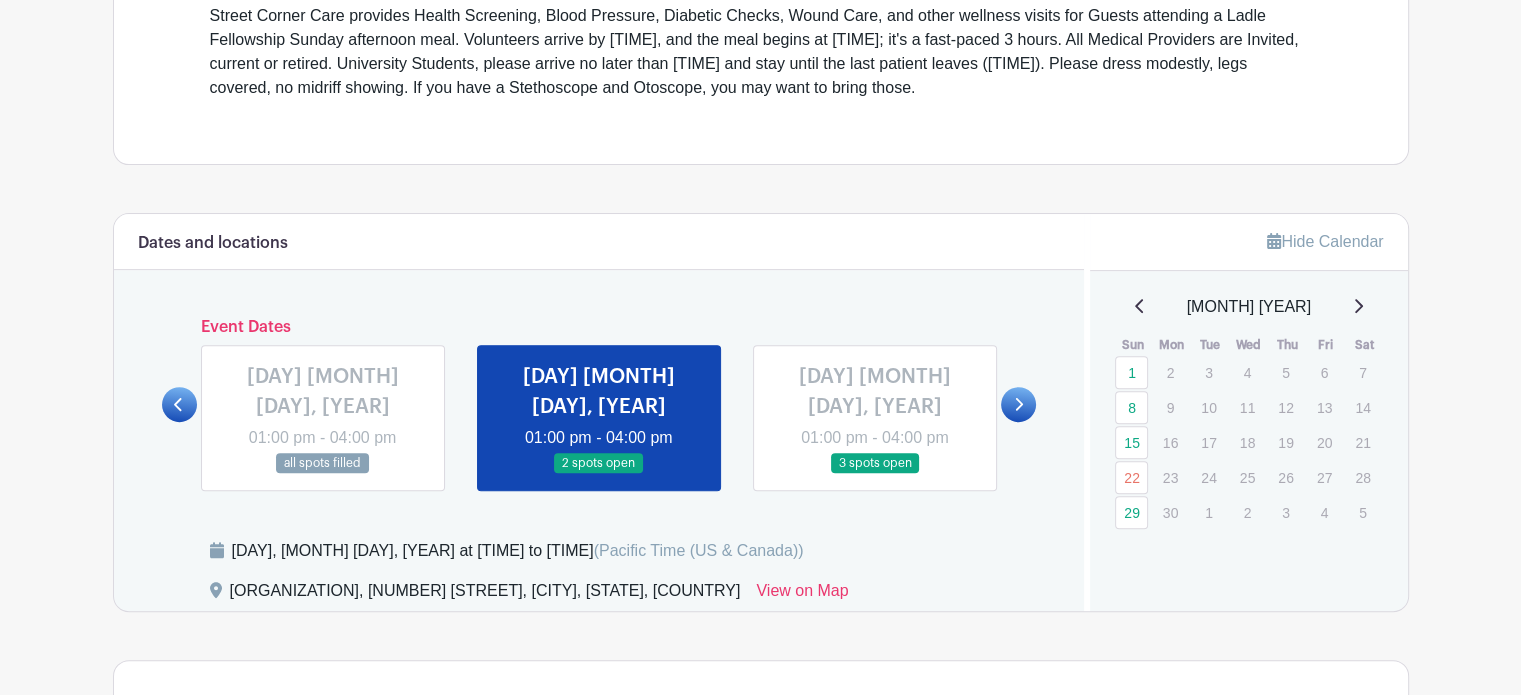 click at bounding box center [1359, 306] 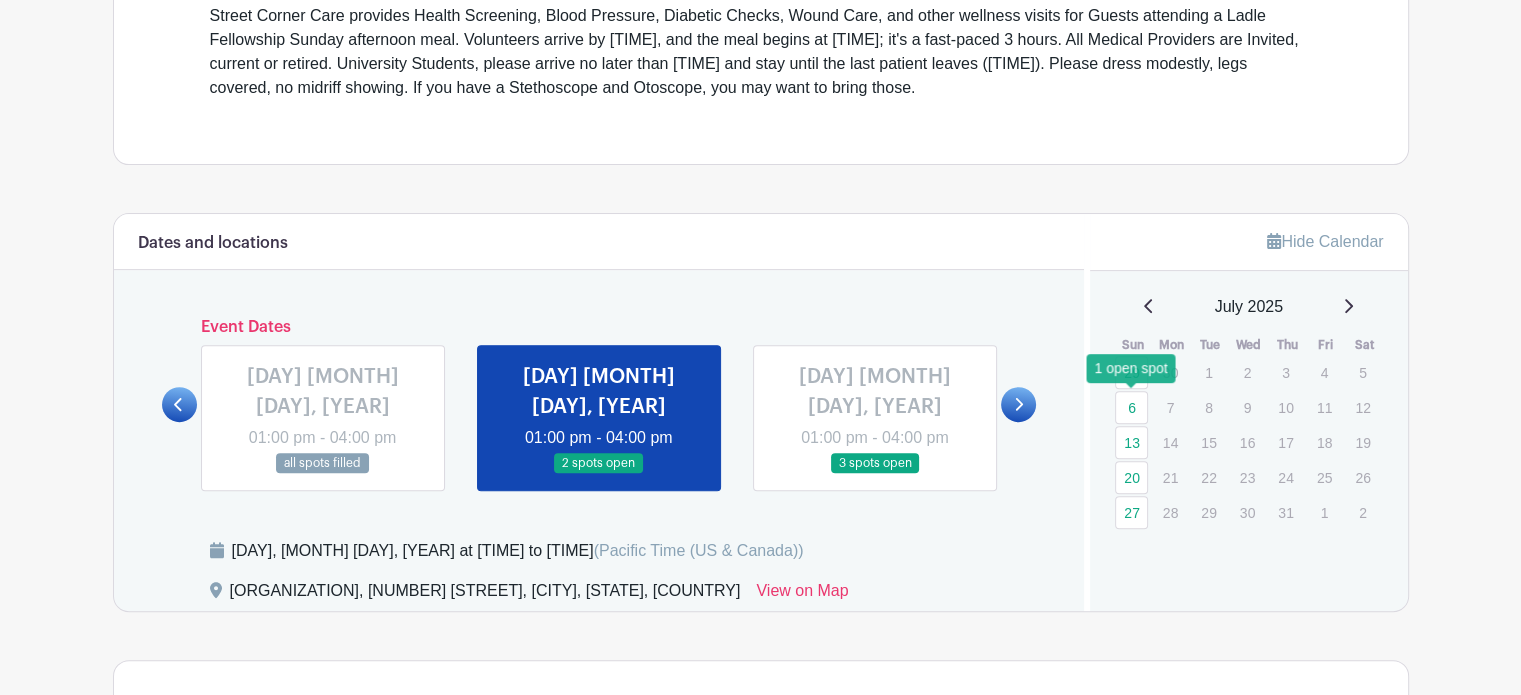 click on "6" at bounding box center (1131, 407) 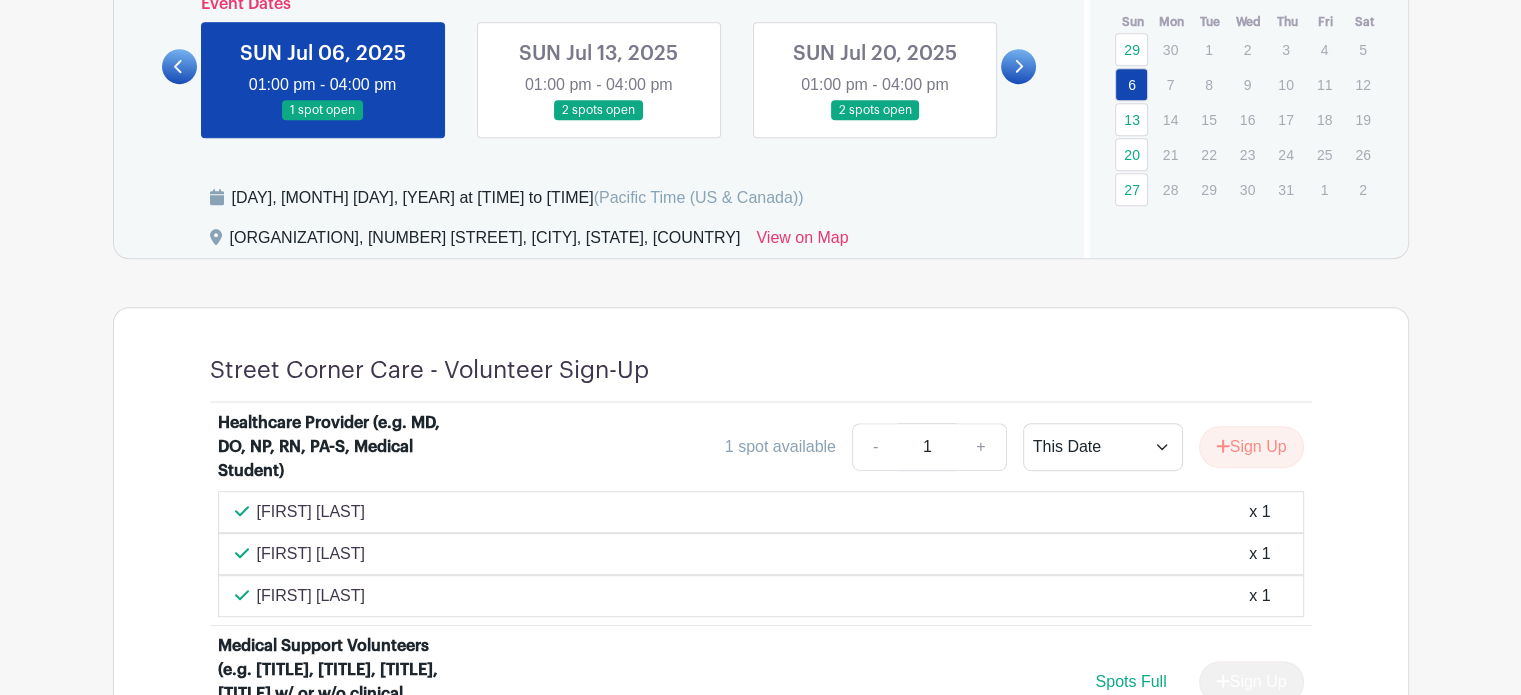 scroll, scrollTop: 996, scrollLeft: 0, axis: vertical 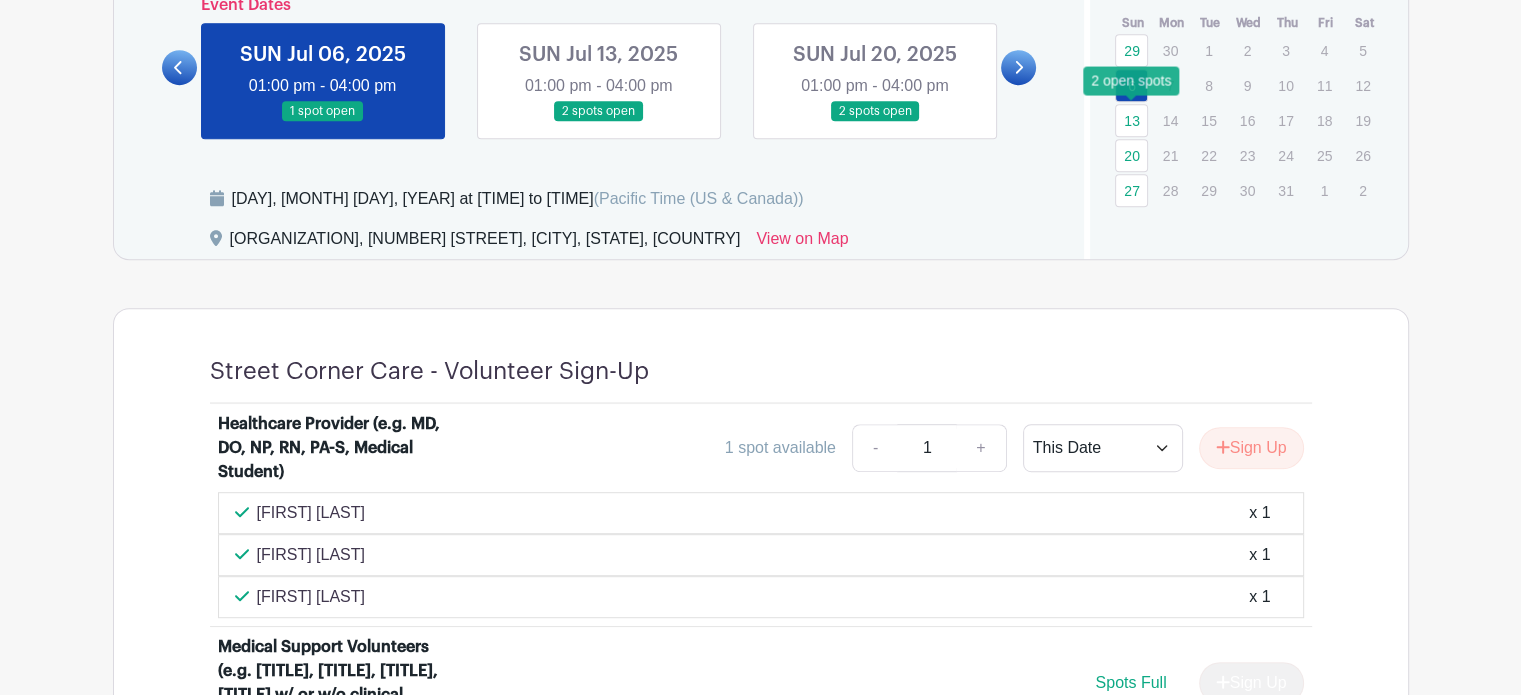click on "13" at bounding box center [1131, 120] 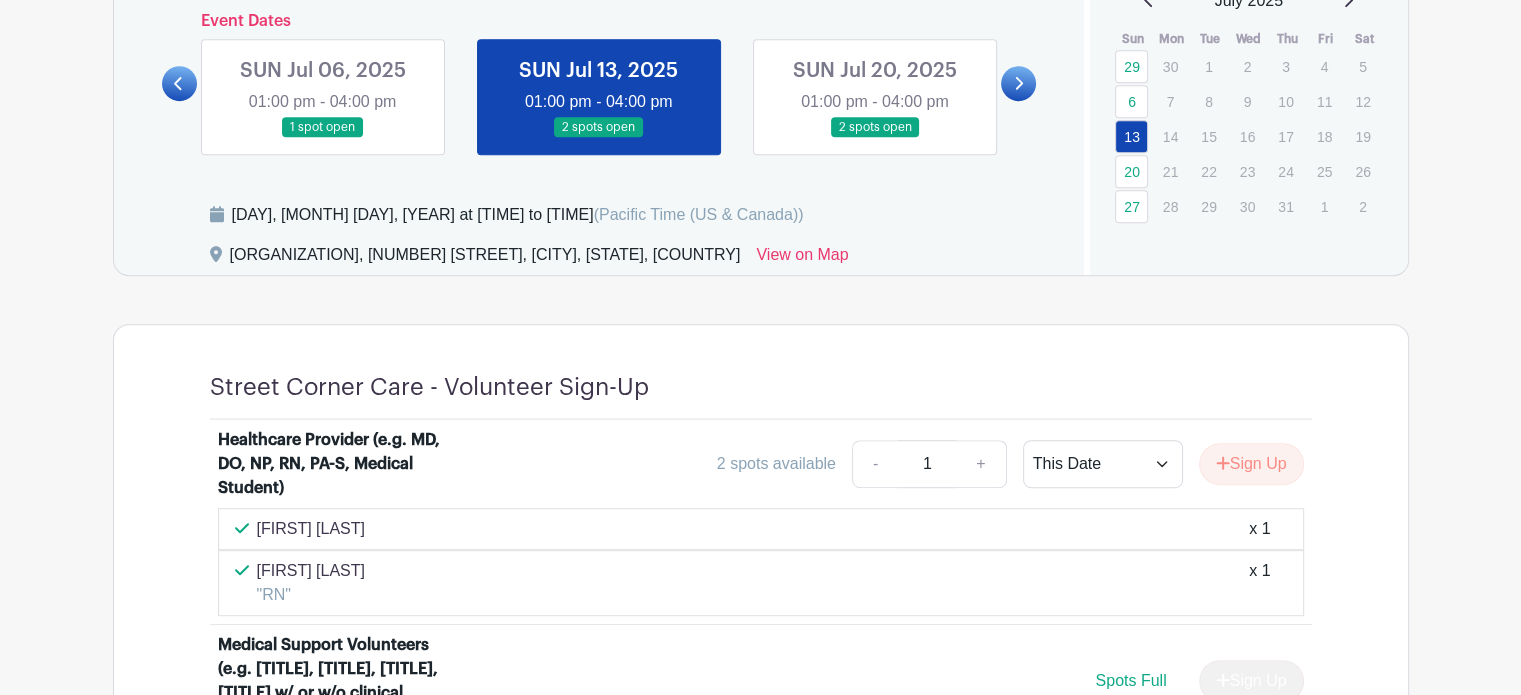 scroll, scrollTop: 977, scrollLeft: 0, axis: vertical 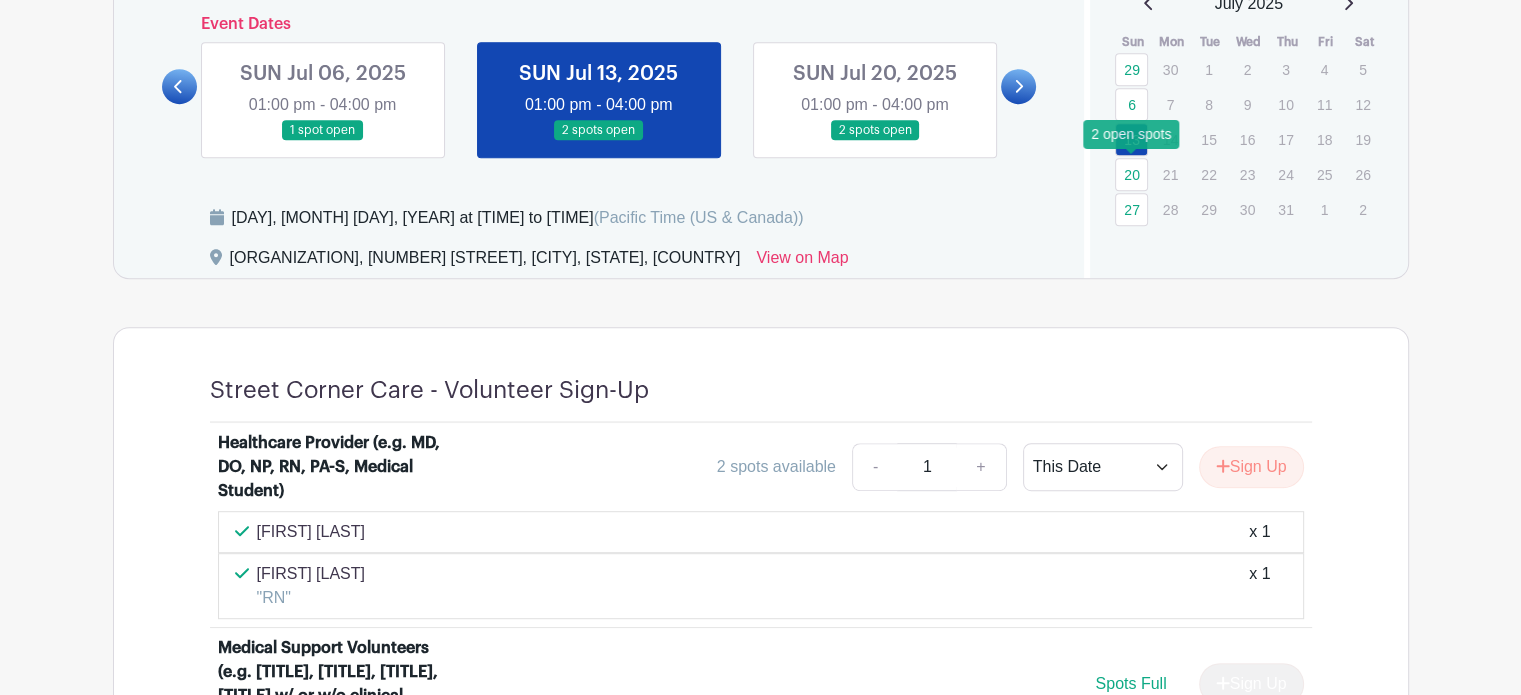 click on "20" at bounding box center (1131, 174) 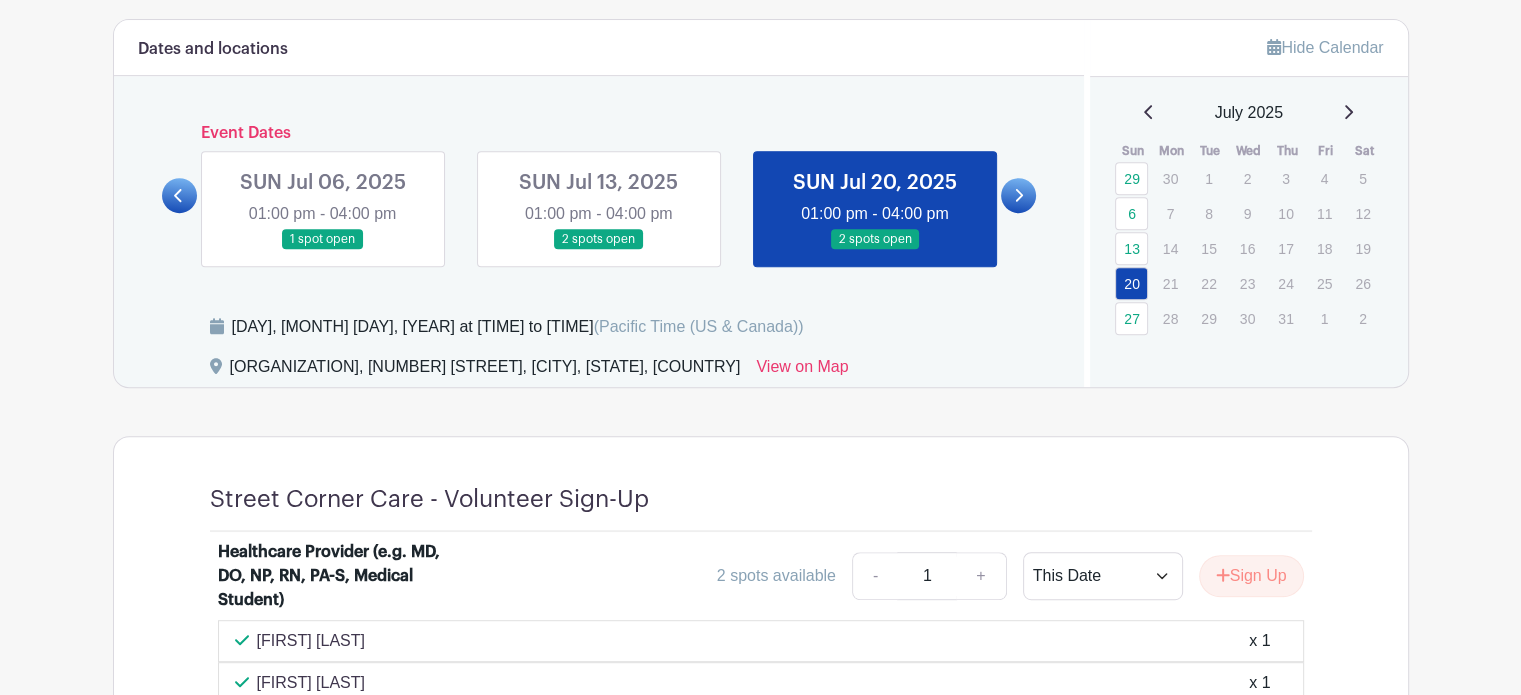 scroll, scrollTop: 866, scrollLeft: 0, axis: vertical 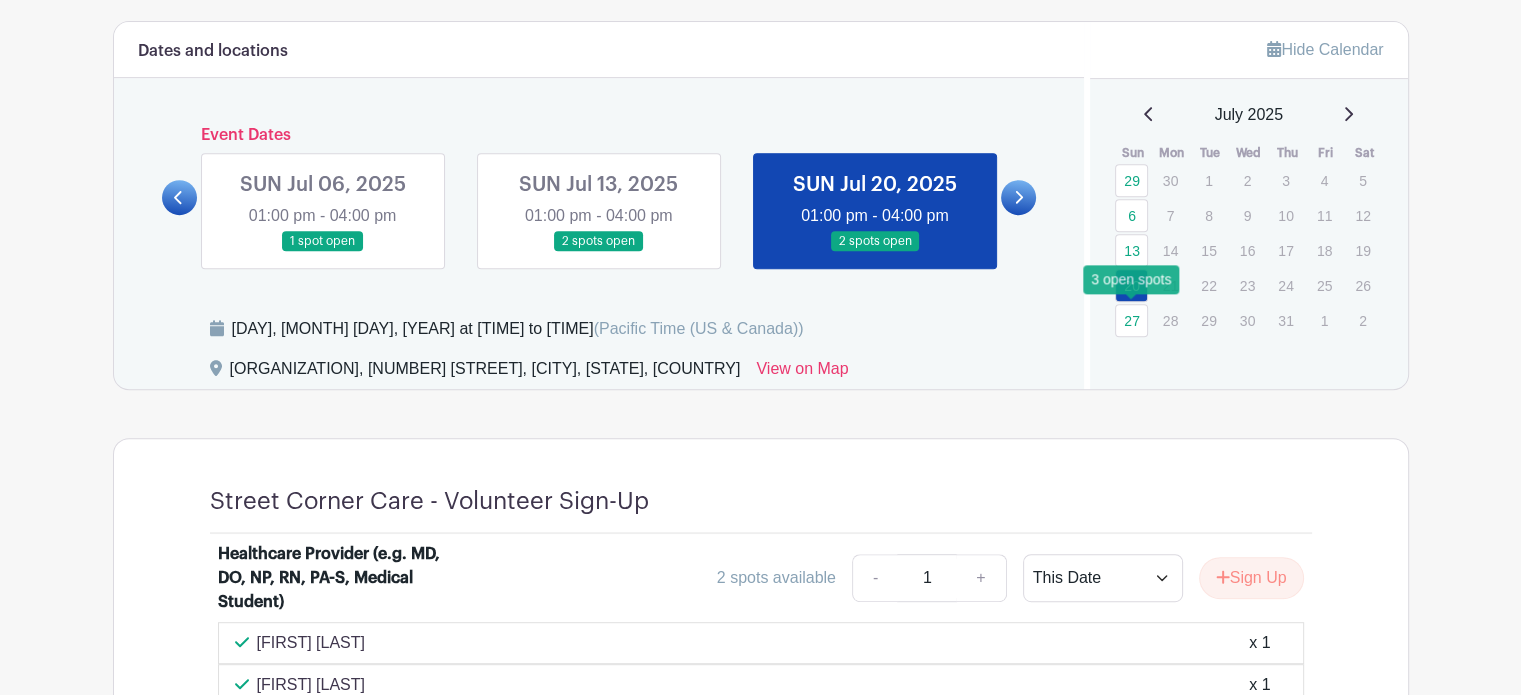 click on "27" at bounding box center [1131, 320] 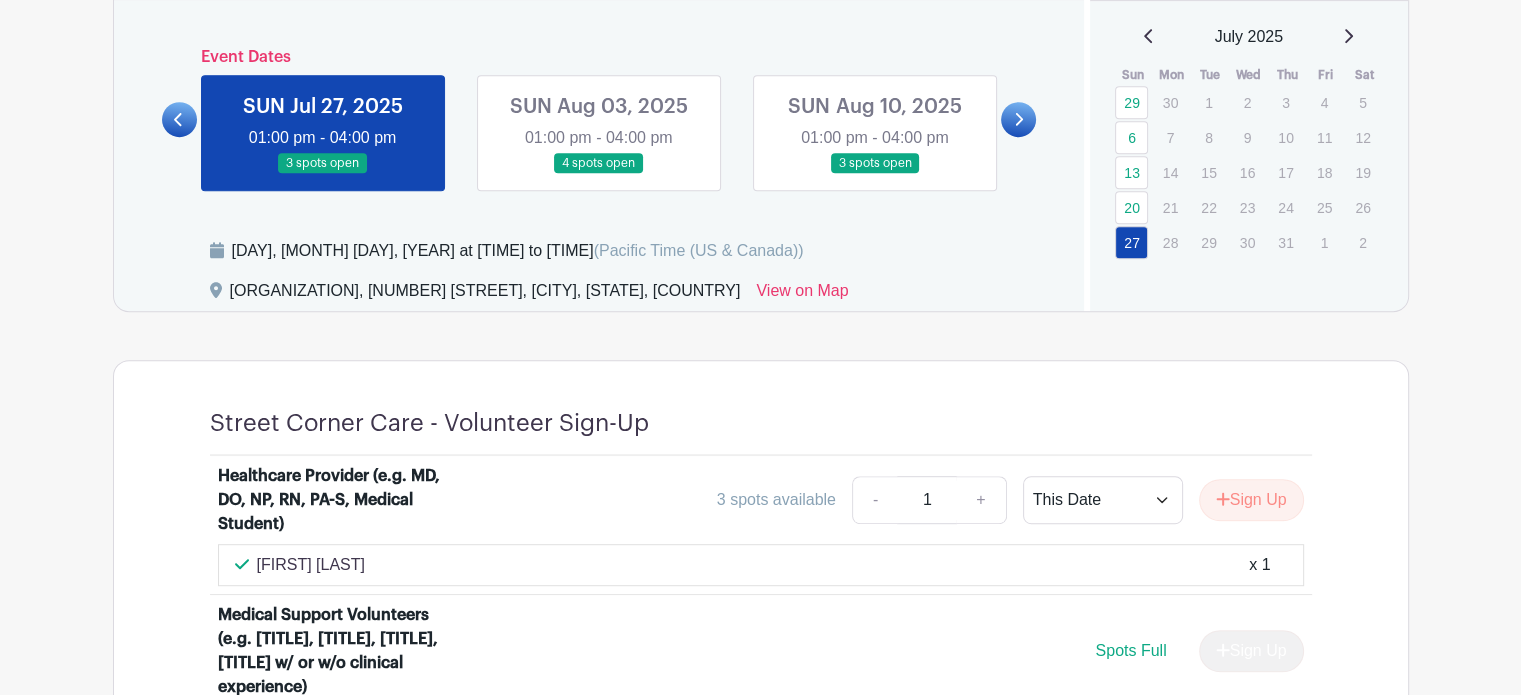 scroll, scrollTop: 938, scrollLeft: 0, axis: vertical 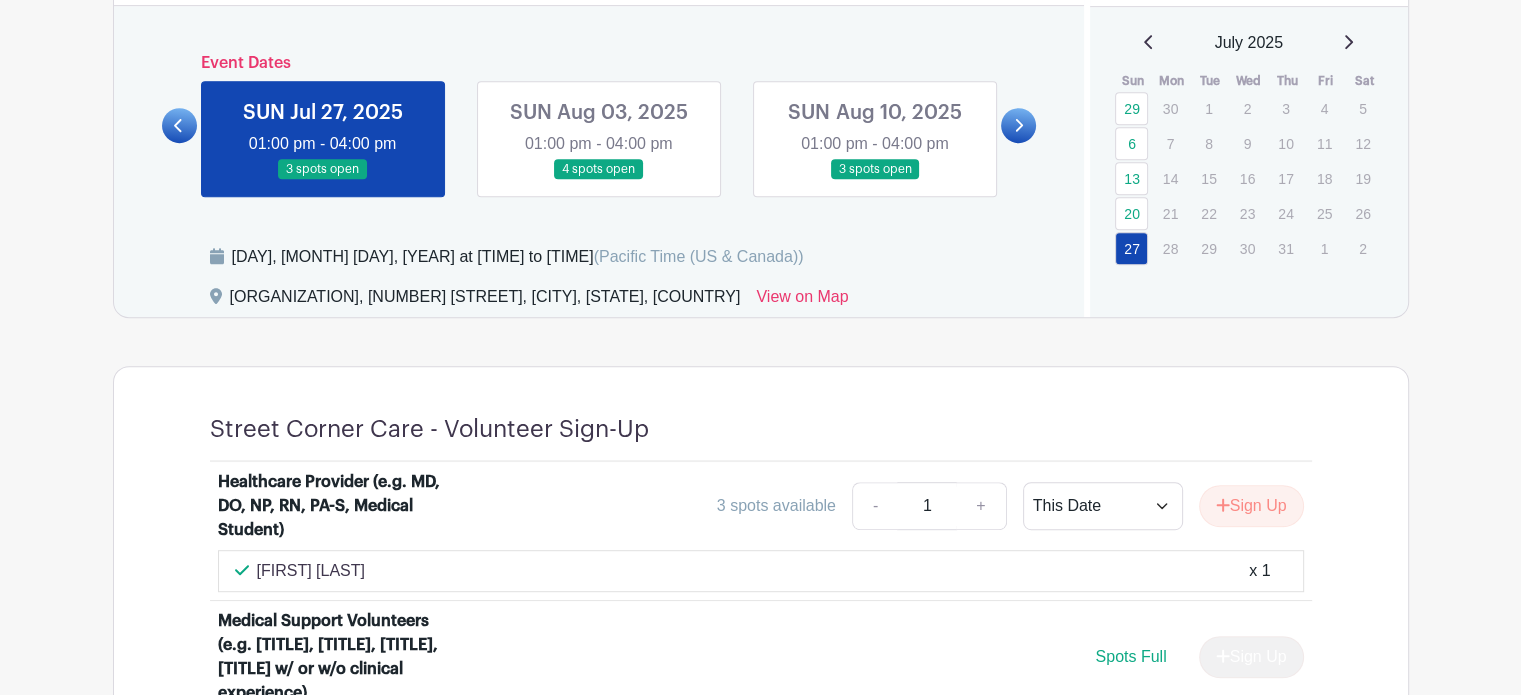 click at bounding box center [178, 125] 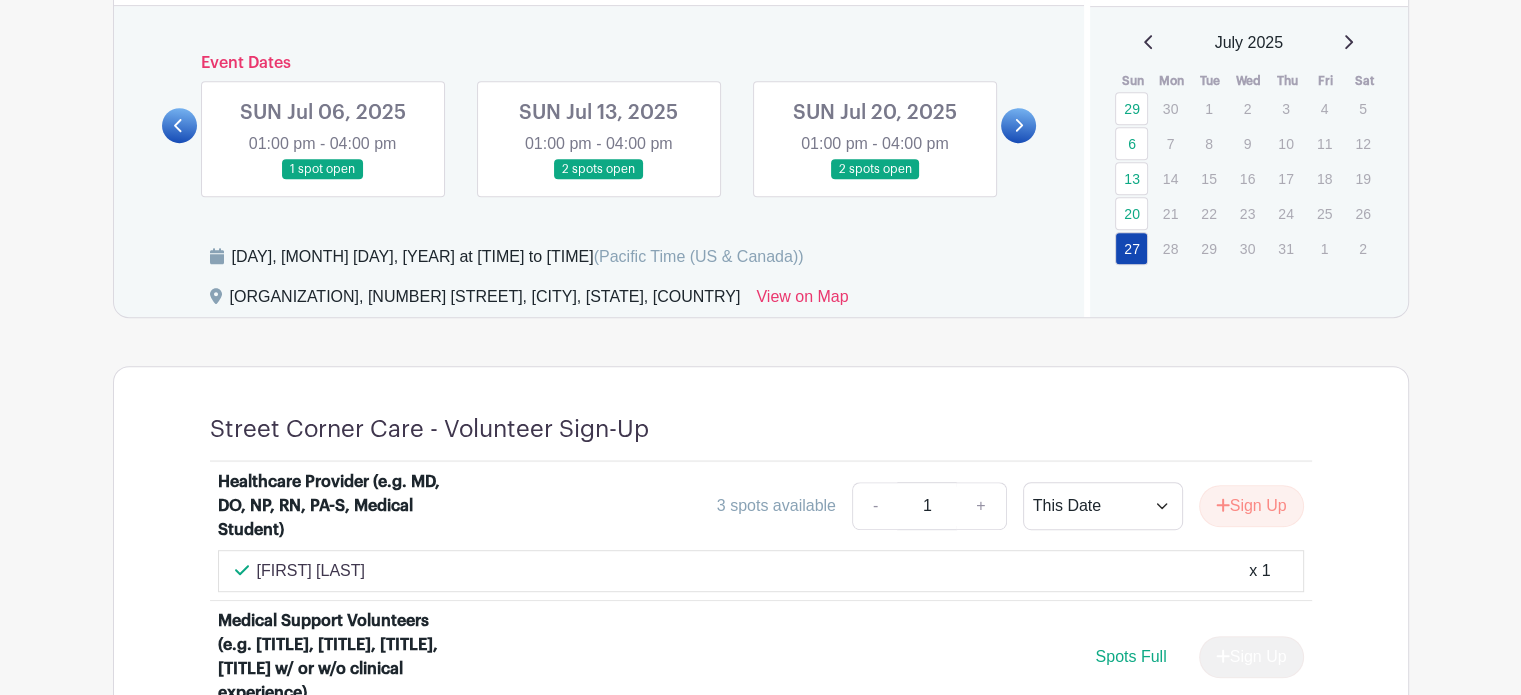 click at bounding box center (323, 180) 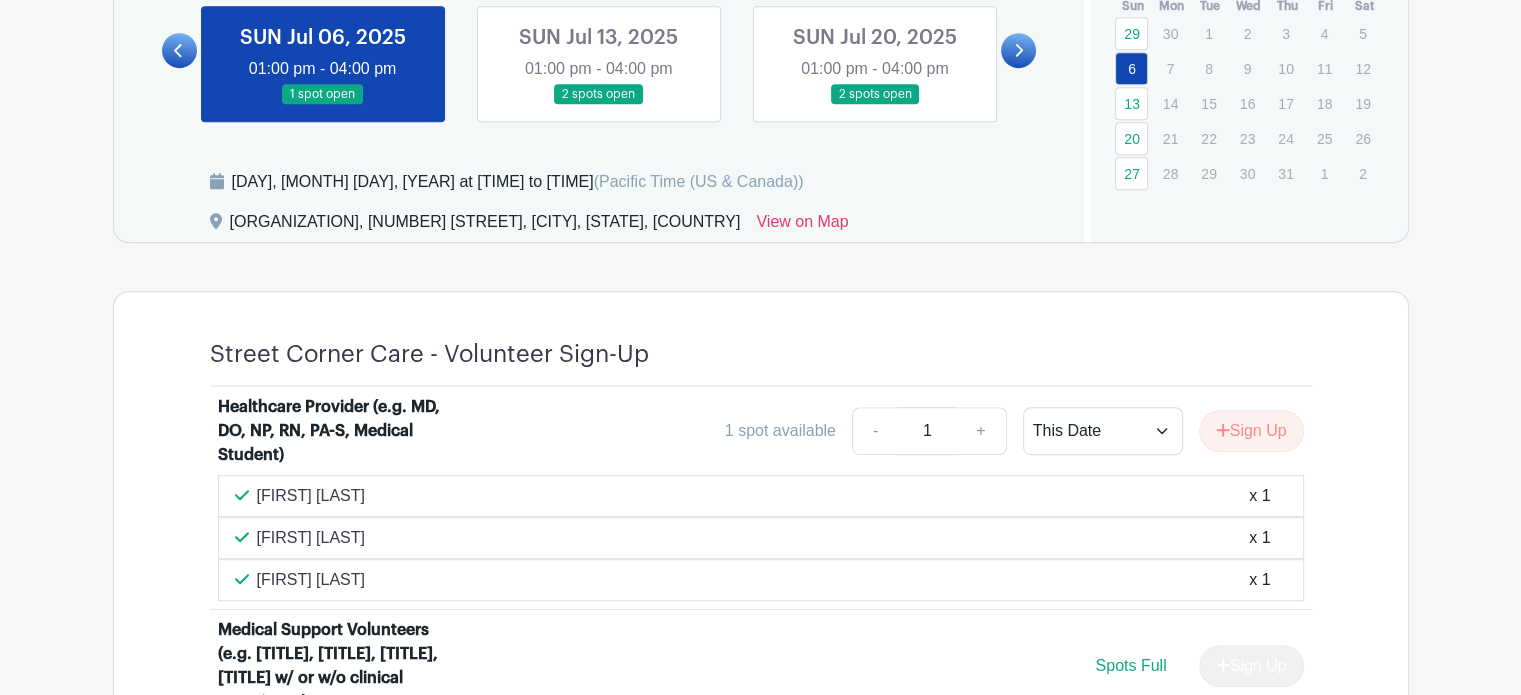 scroll, scrollTop: 852, scrollLeft: 0, axis: vertical 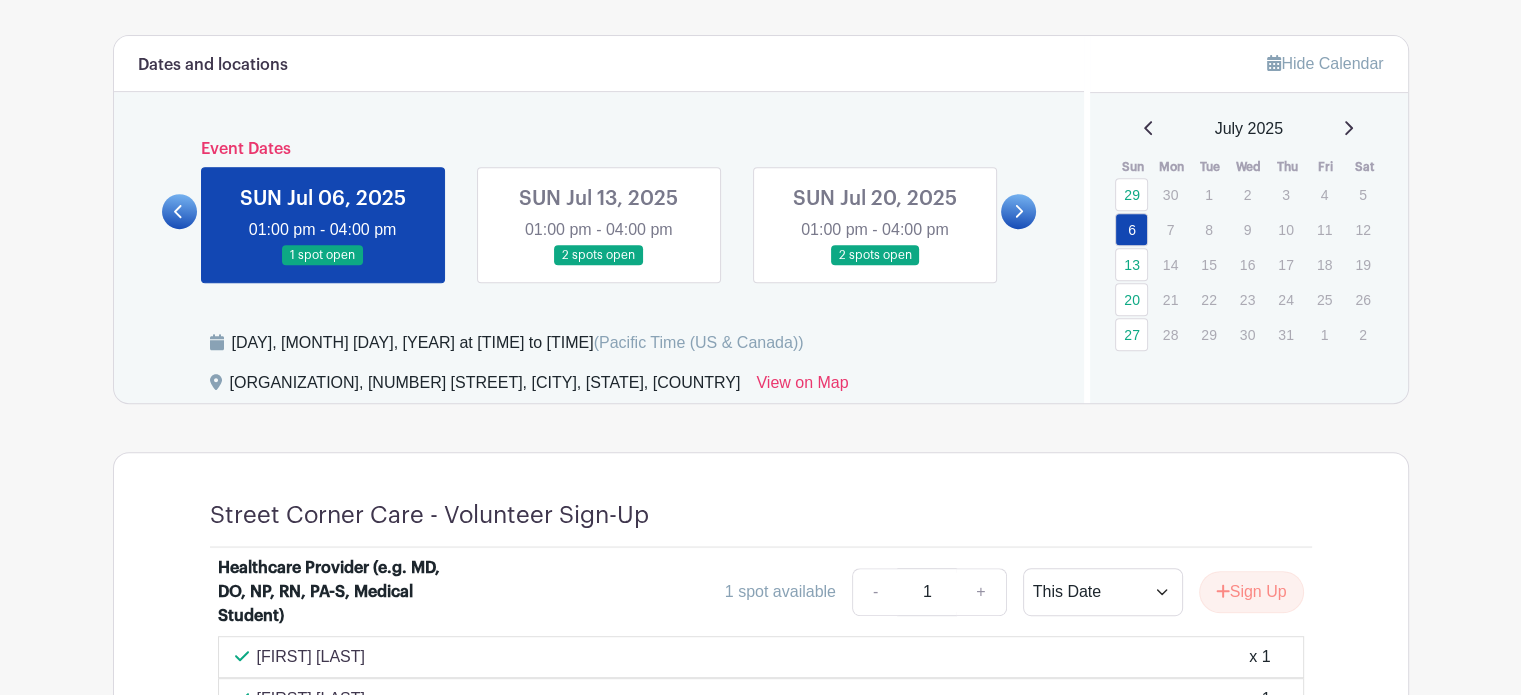 click at bounding box center (1149, 128) 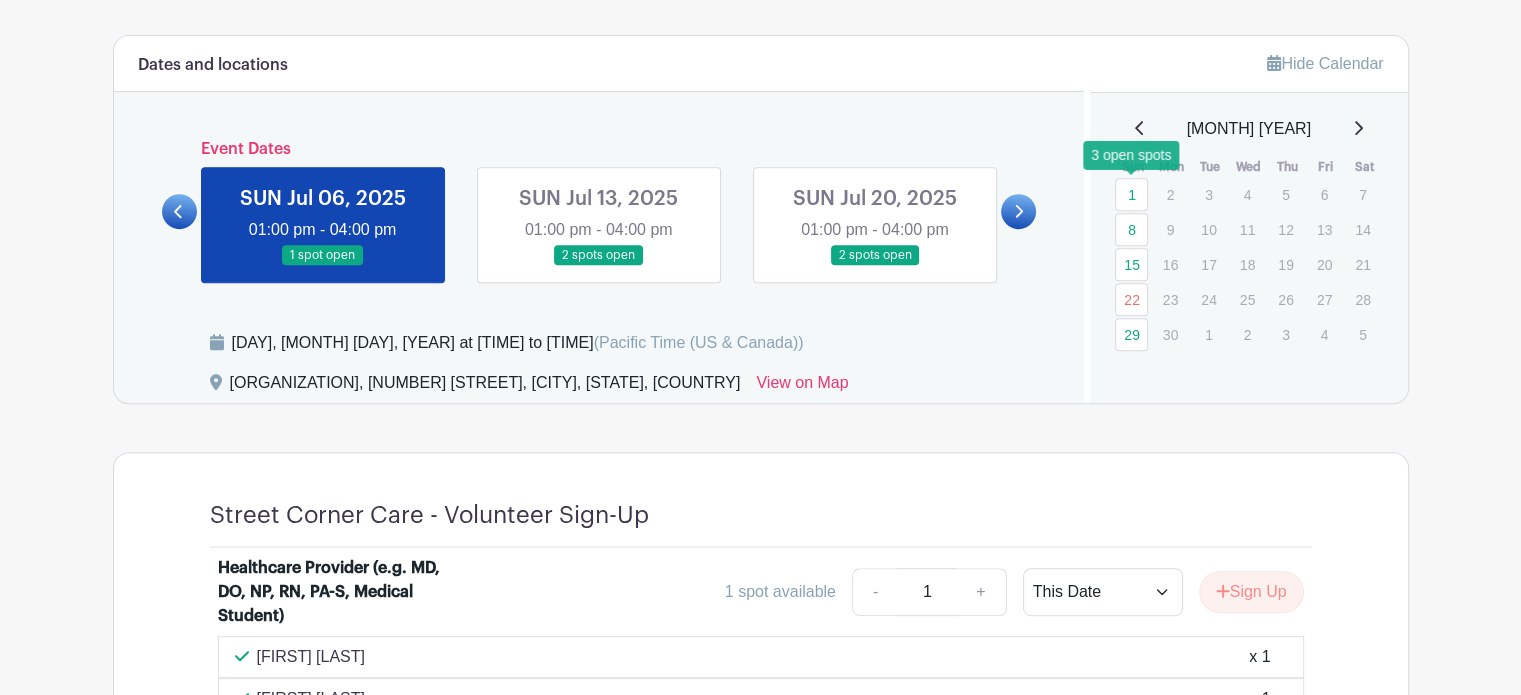 click on "1" at bounding box center [1131, 194] 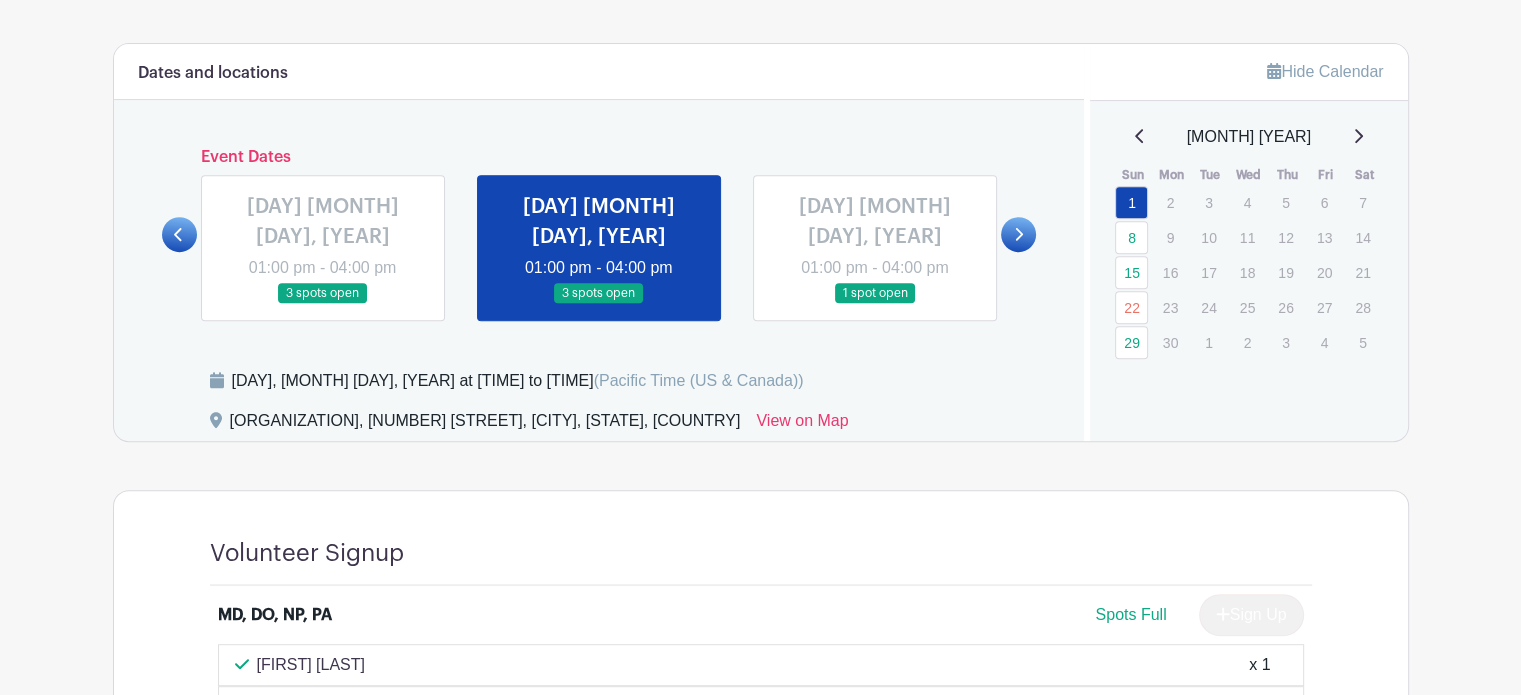 scroll, scrollTop: 840, scrollLeft: 0, axis: vertical 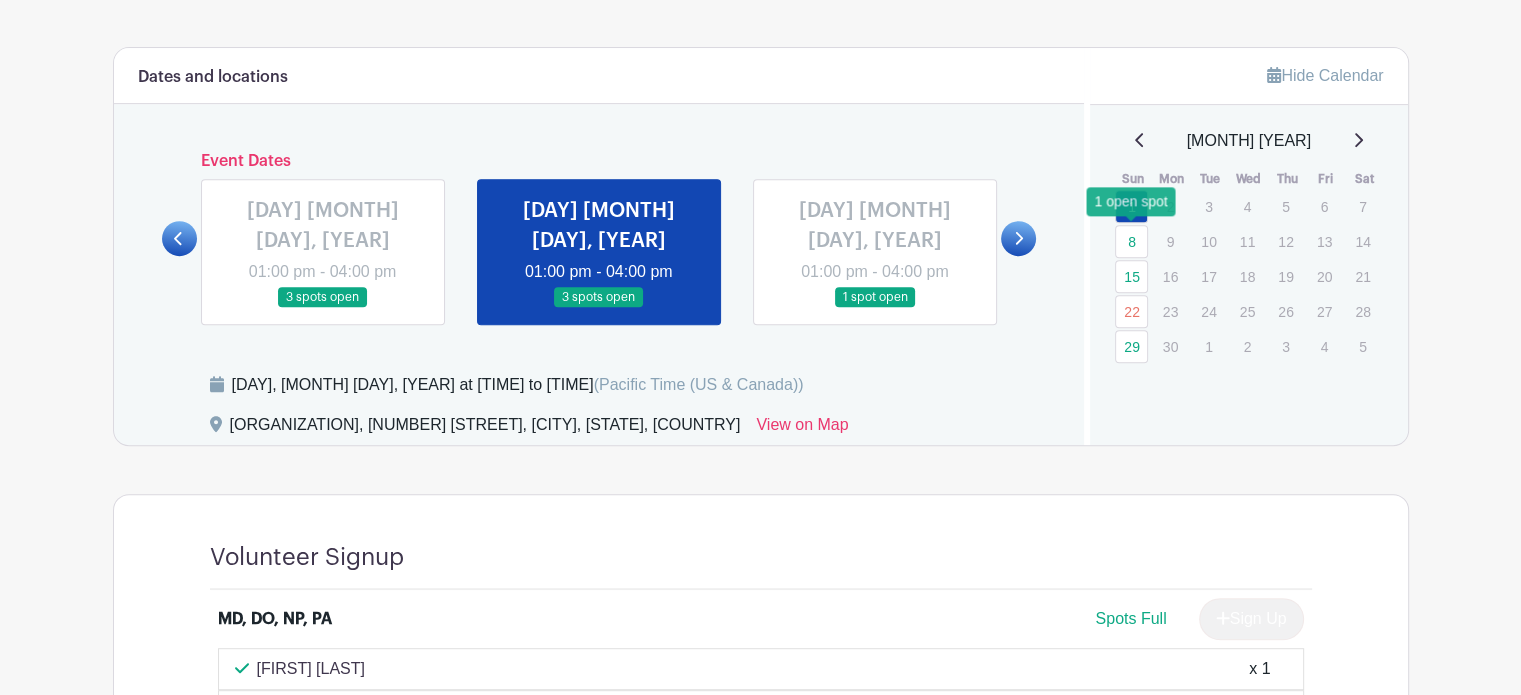 click on "8" at bounding box center [1131, 241] 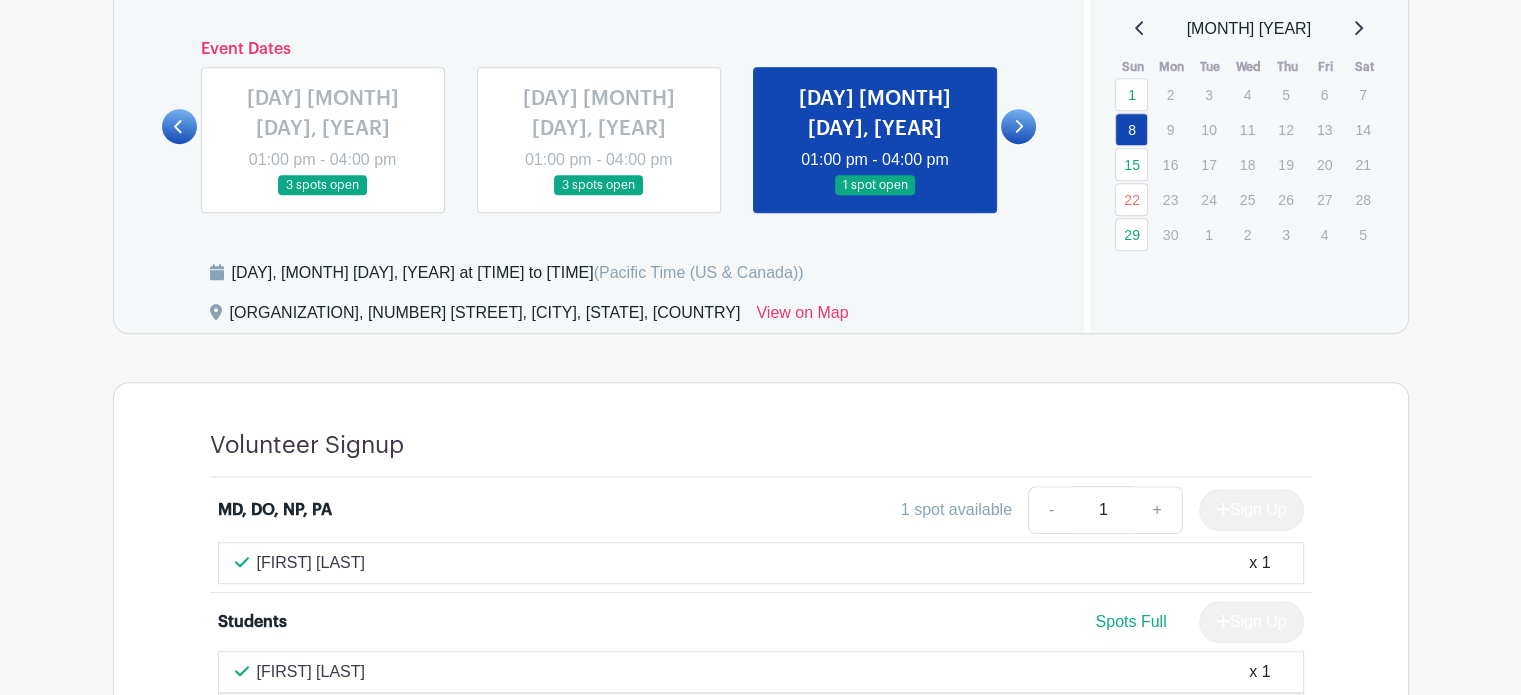 scroll, scrollTop: 933, scrollLeft: 0, axis: vertical 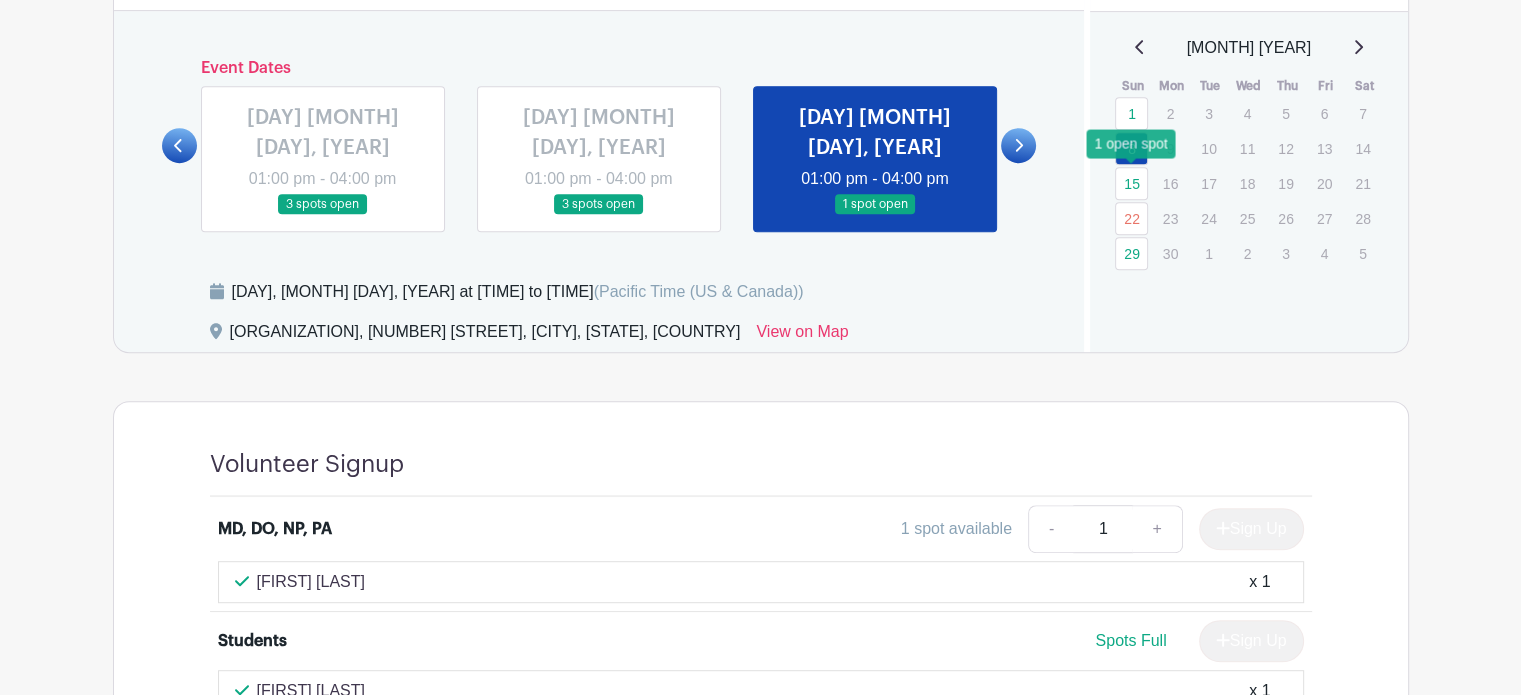 click on "15" at bounding box center [1131, 183] 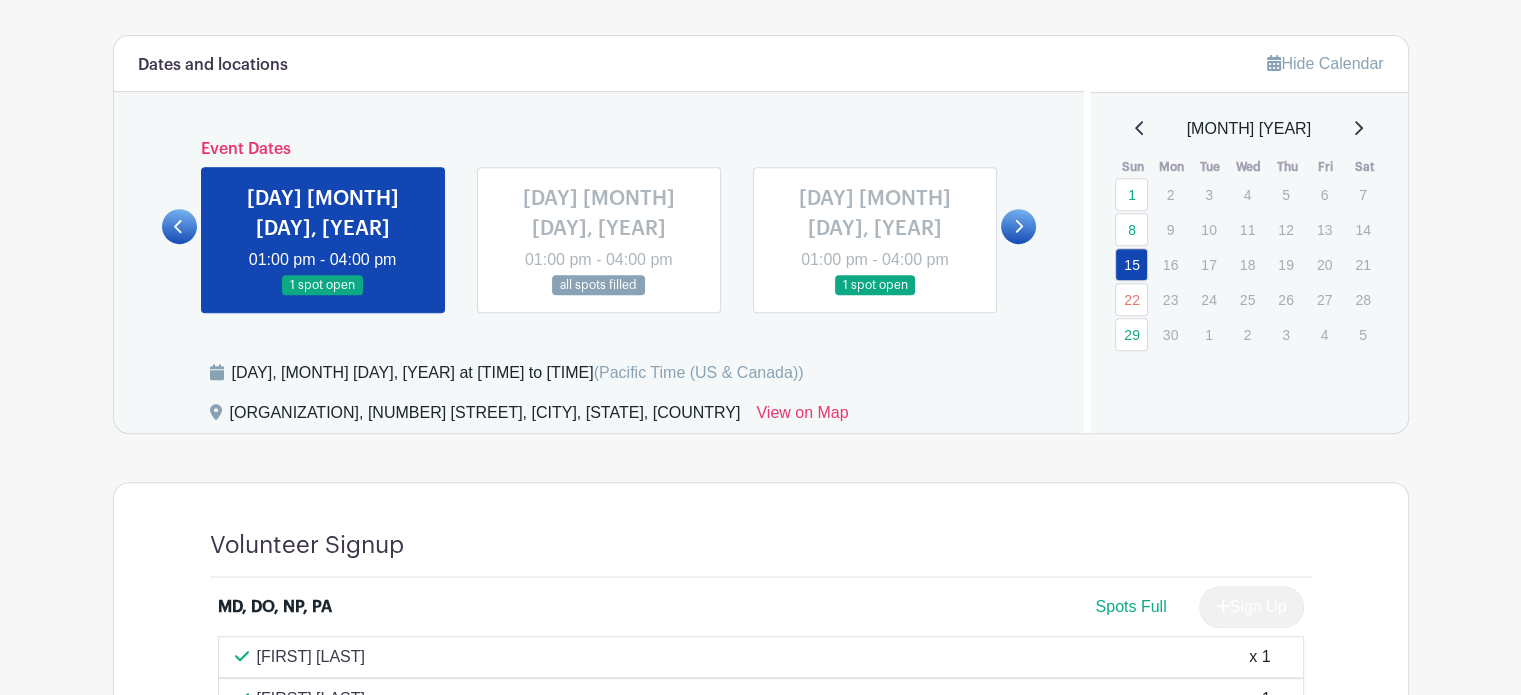 scroll, scrollTop: 850, scrollLeft: 0, axis: vertical 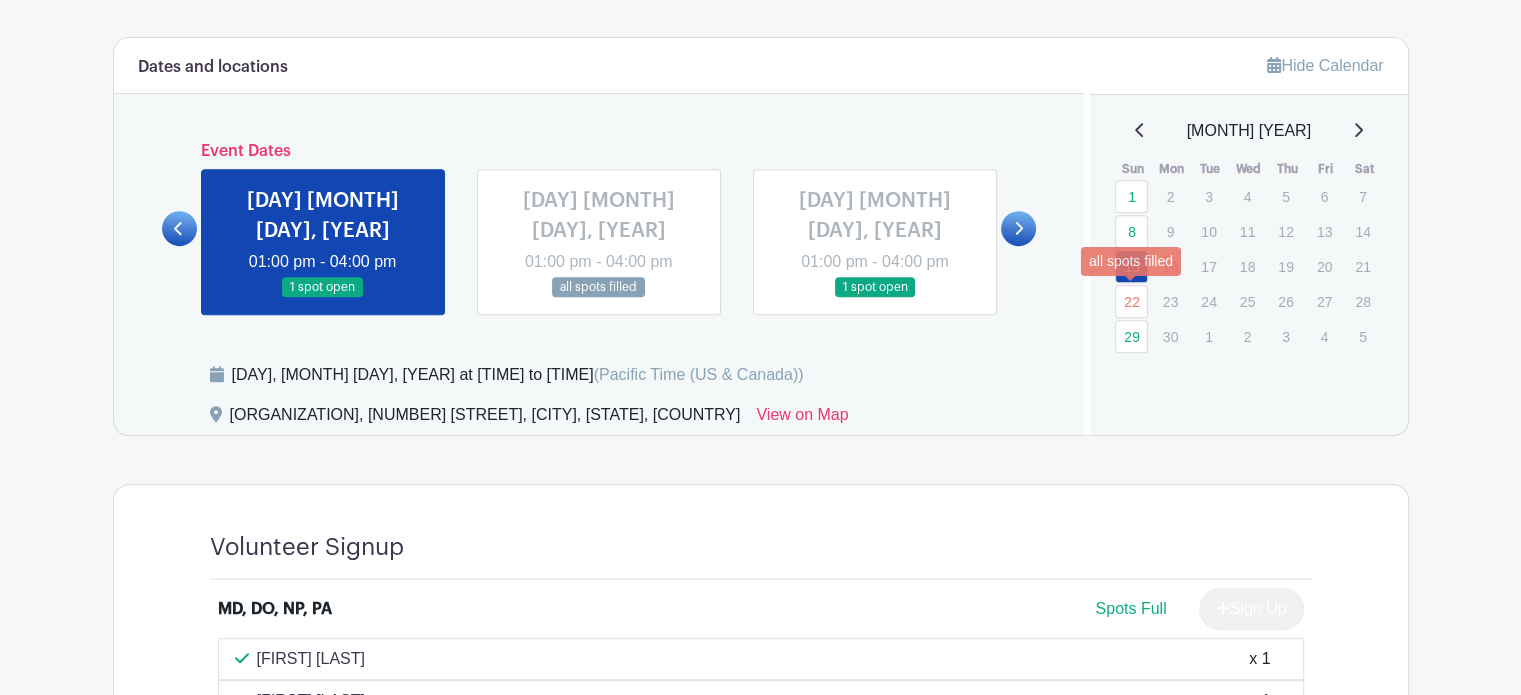 click on "22" at bounding box center [1131, 301] 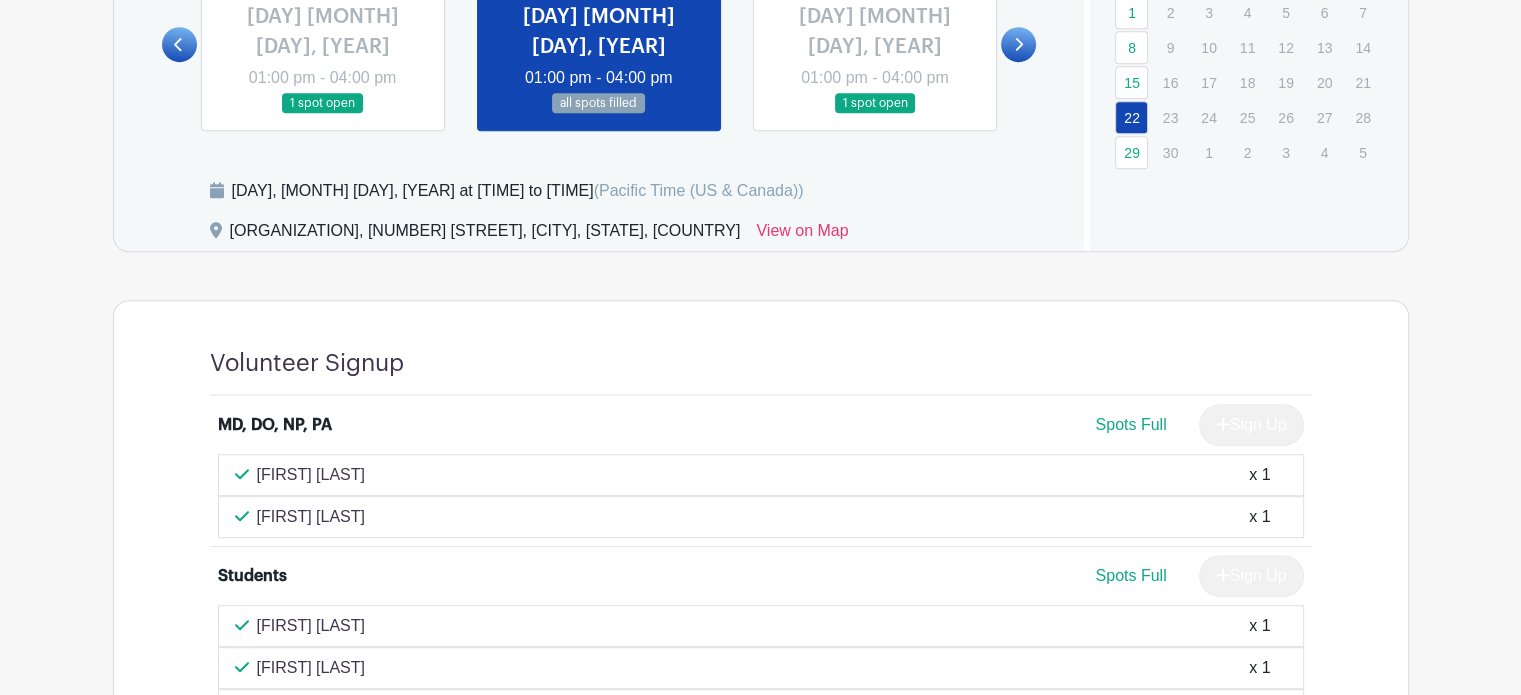 scroll, scrollTop: 1029, scrollLeft: 0, axis: vertical 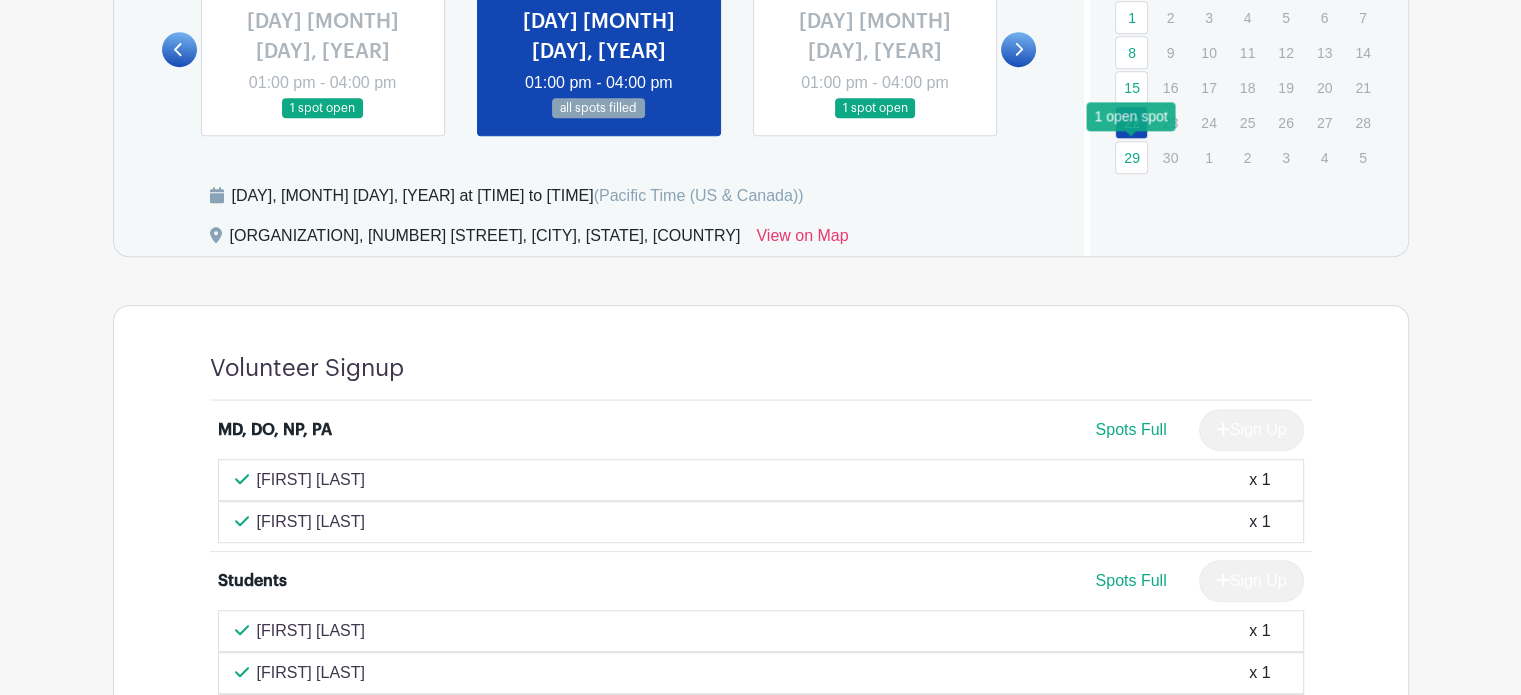 click on "29" at bounding box center (1131, 157) 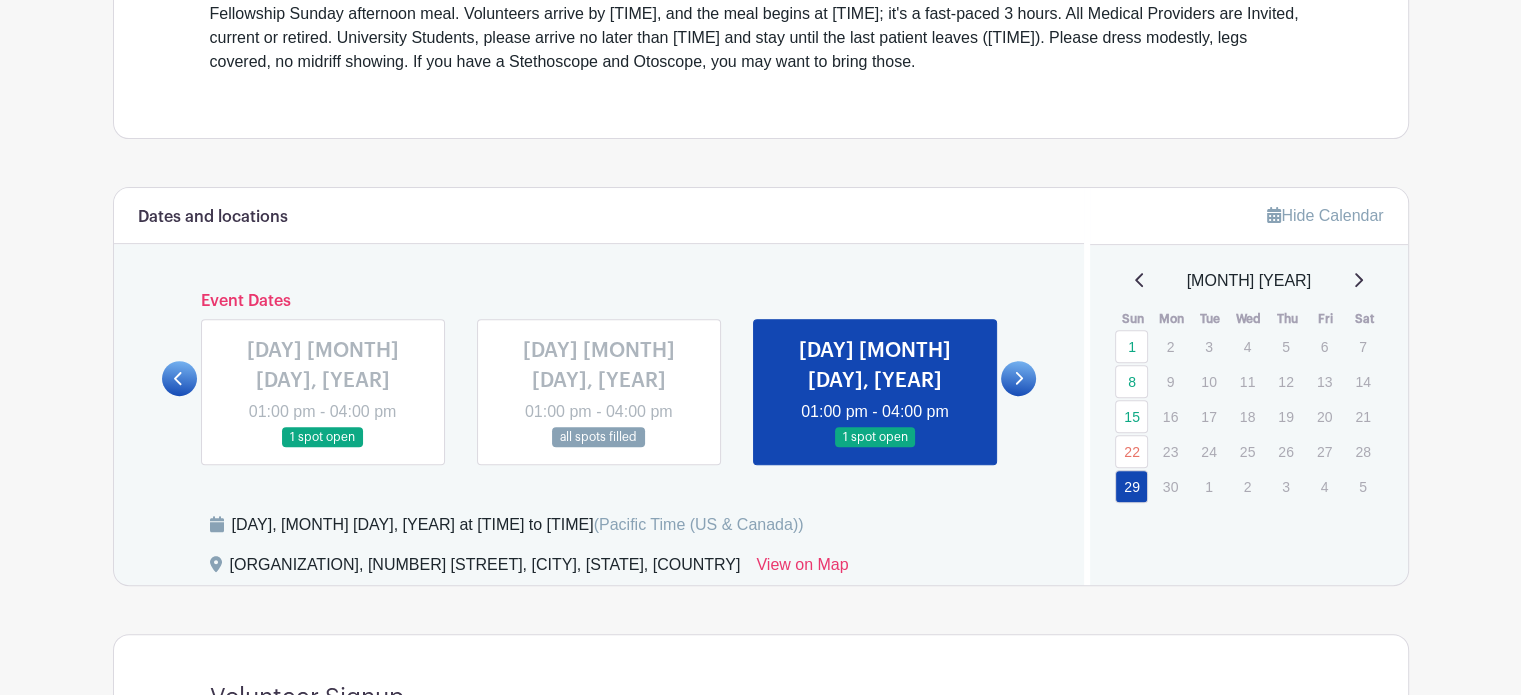 scroll, scrollTop: 736, scrollLeft: 0, axis: vertical 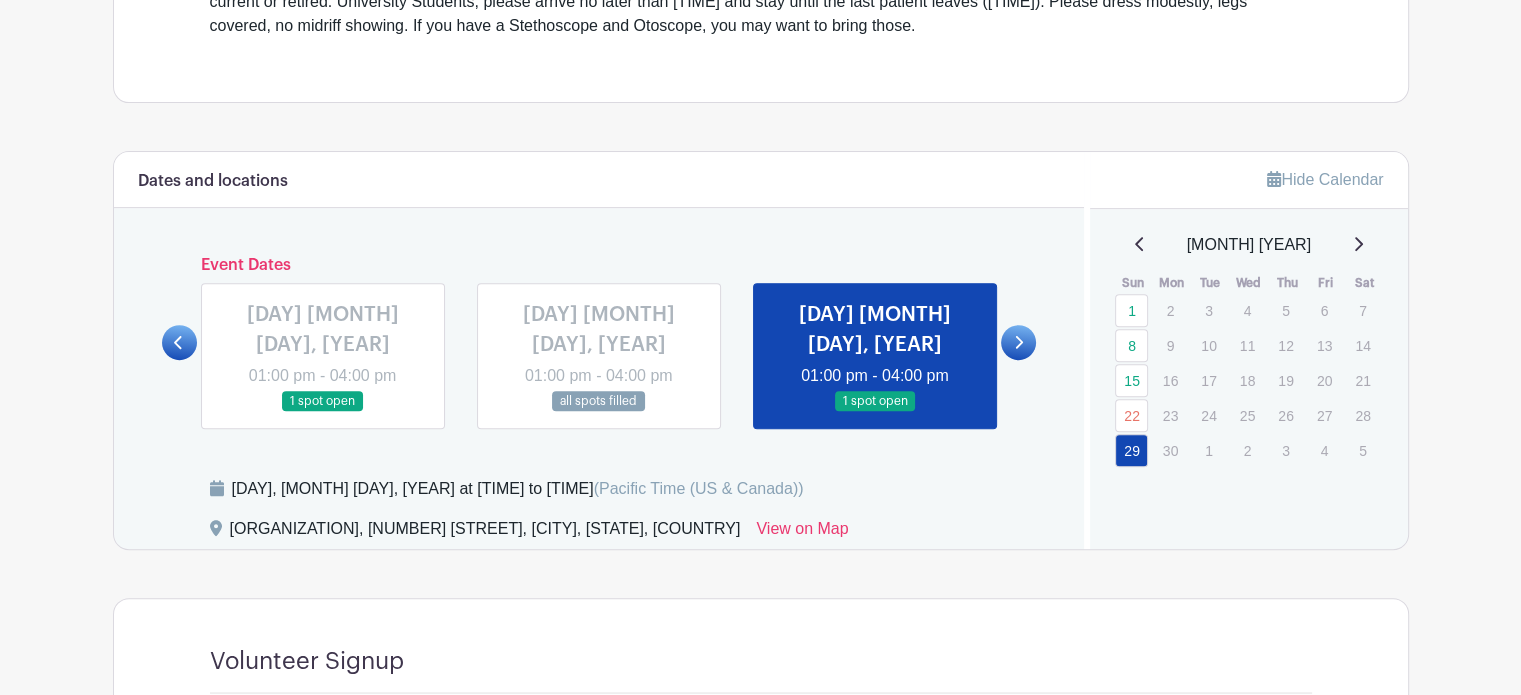 click at bounding box center [1018, 342] 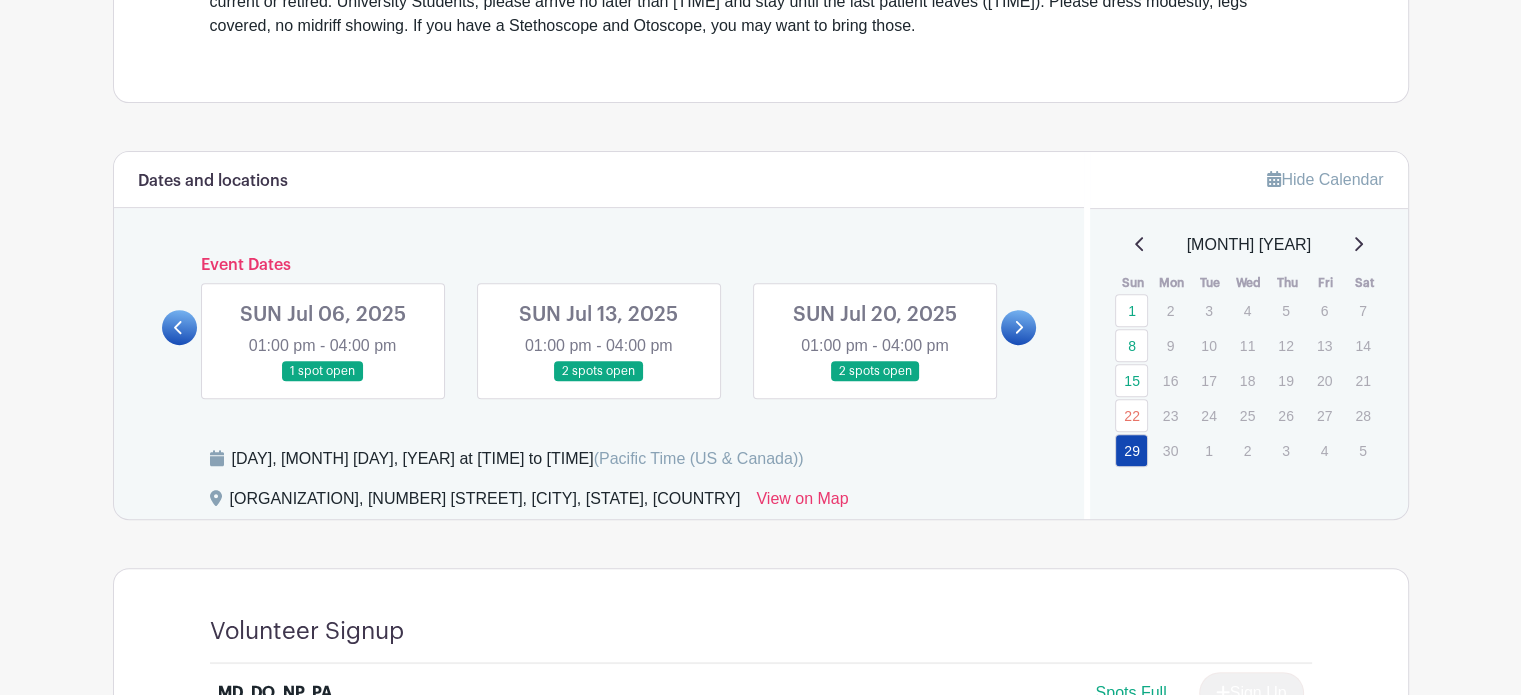 click at bounding box center [323, 382] 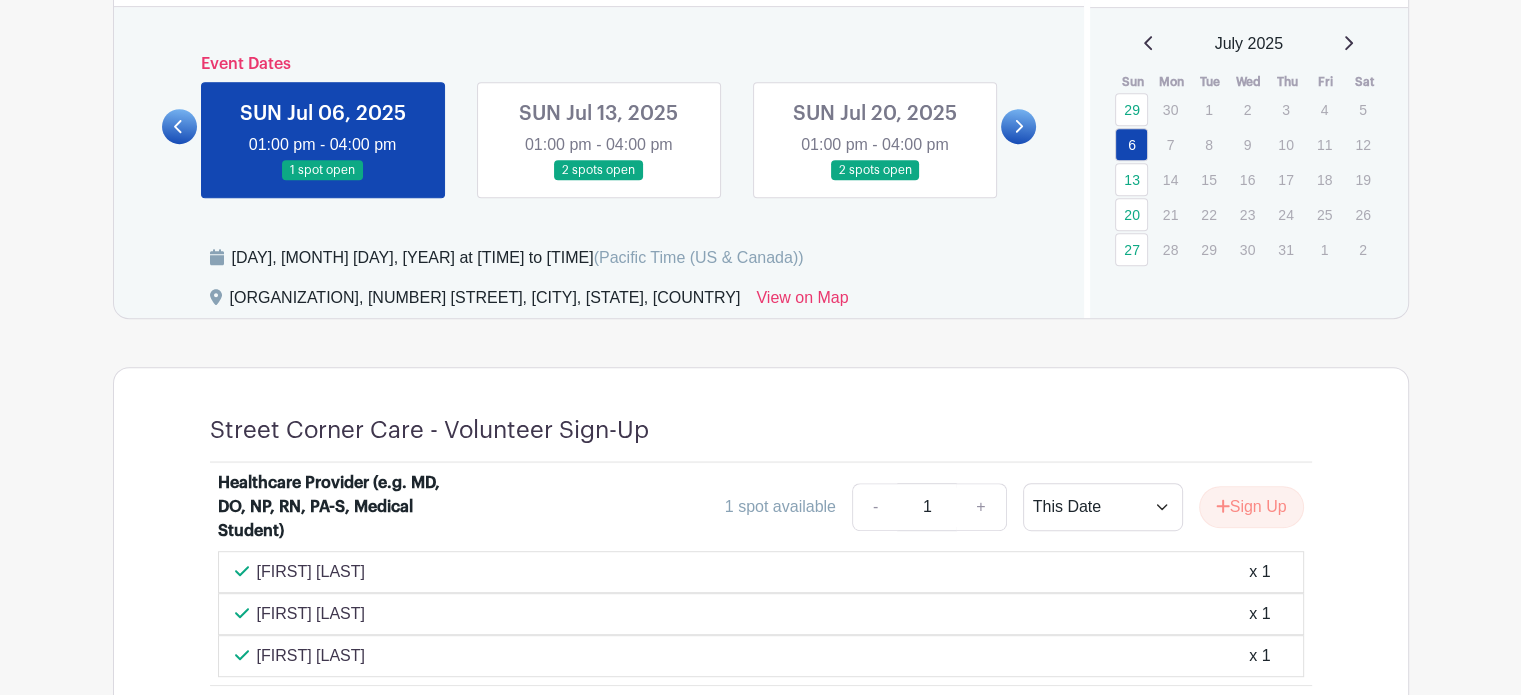 scroll, scrollTop: 936, scrollLeft: 0, axis: vertical 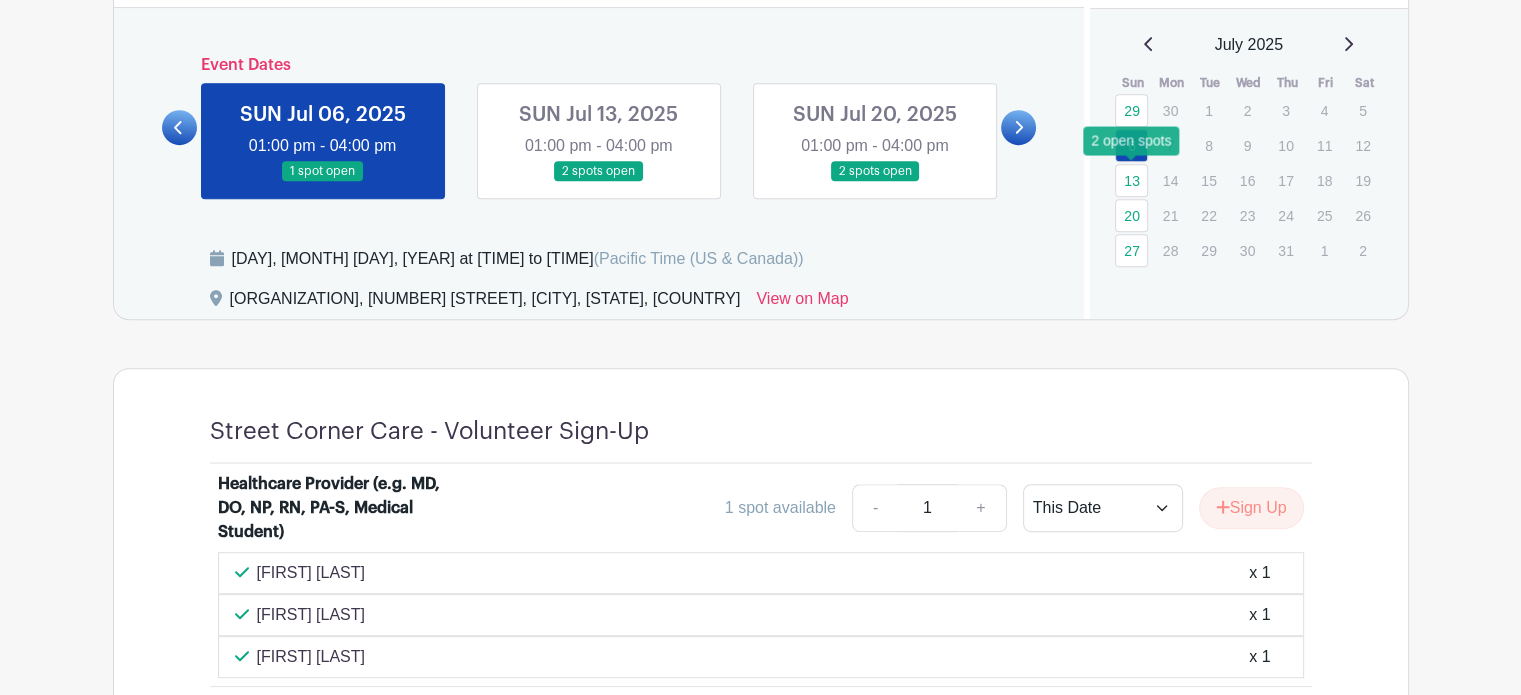 click on "13" at bounding box center [1131, 180] 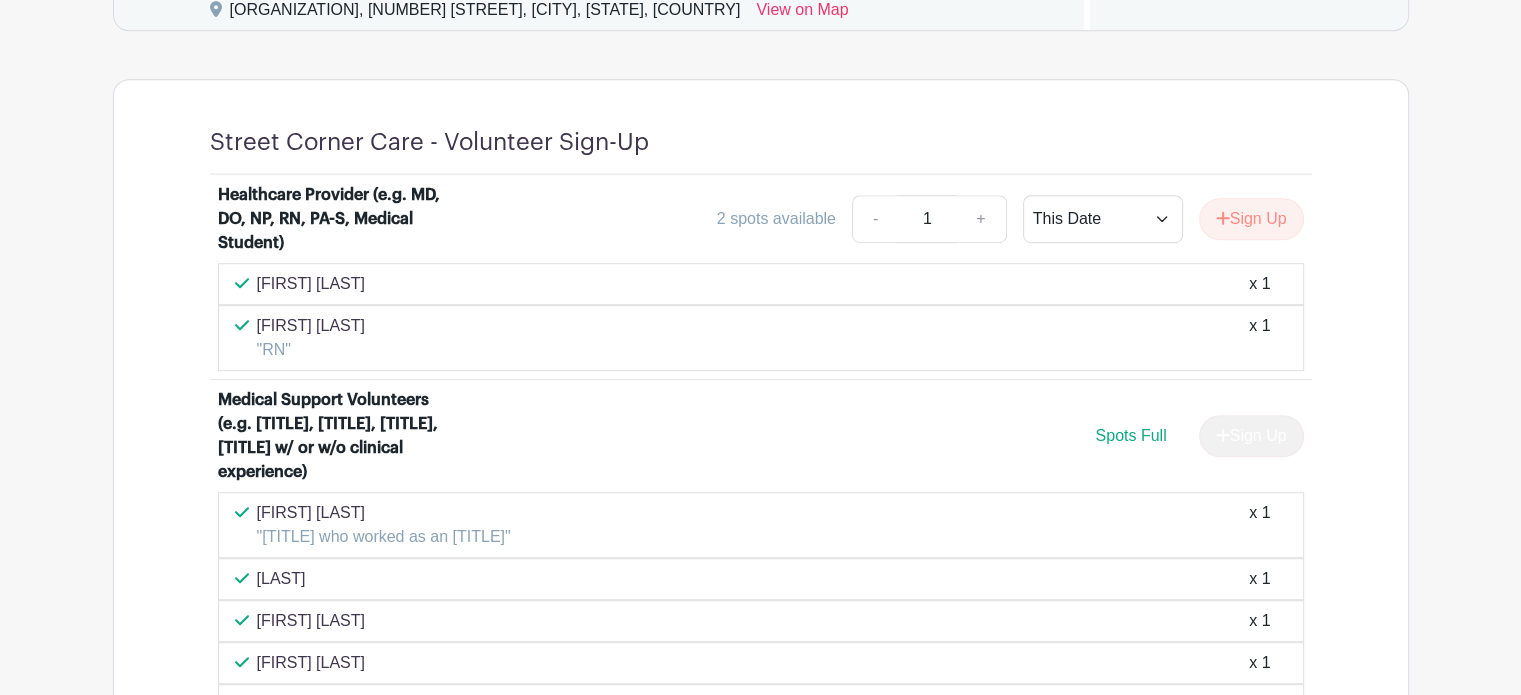 scroll, scrollTop: 1220, scrollLeft: 0, axis: vertical 